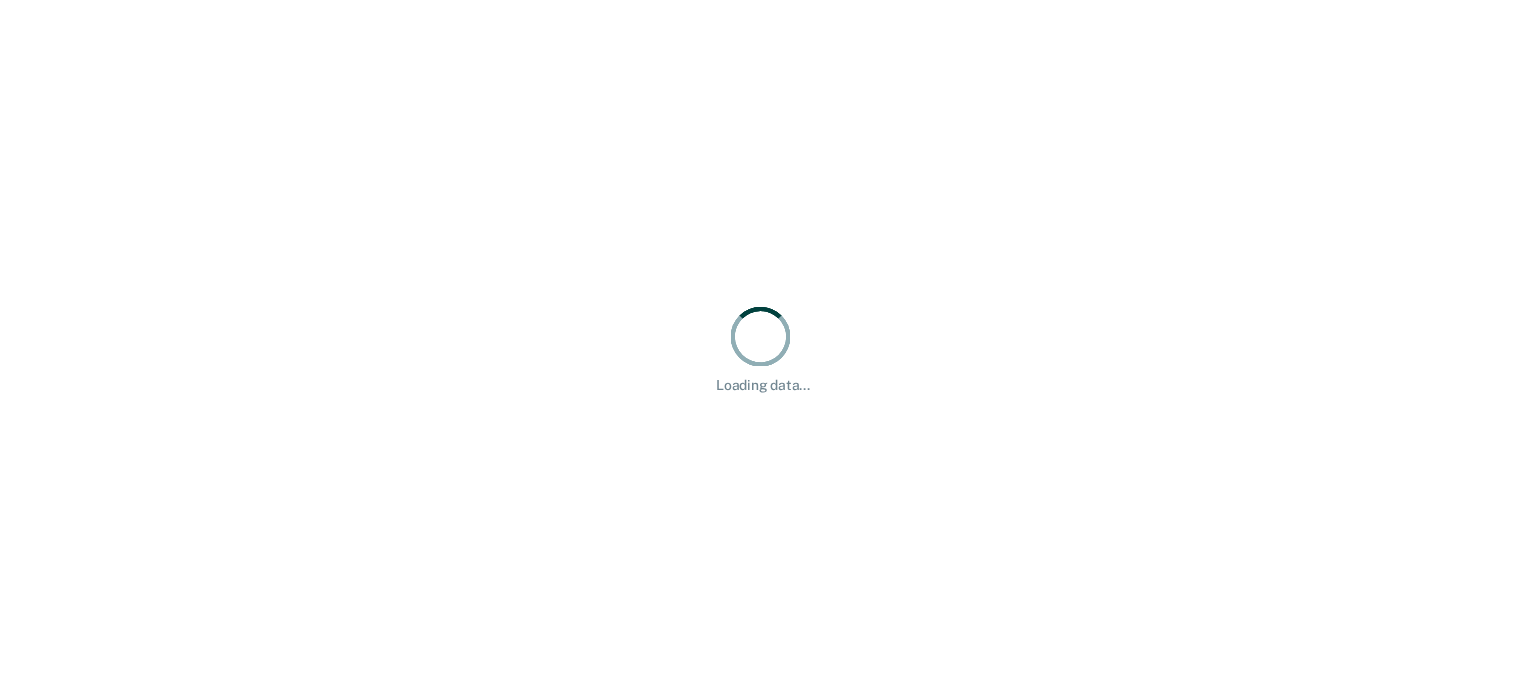 scroll, scrollTop: 0, scrollLeft: 0, axis: both 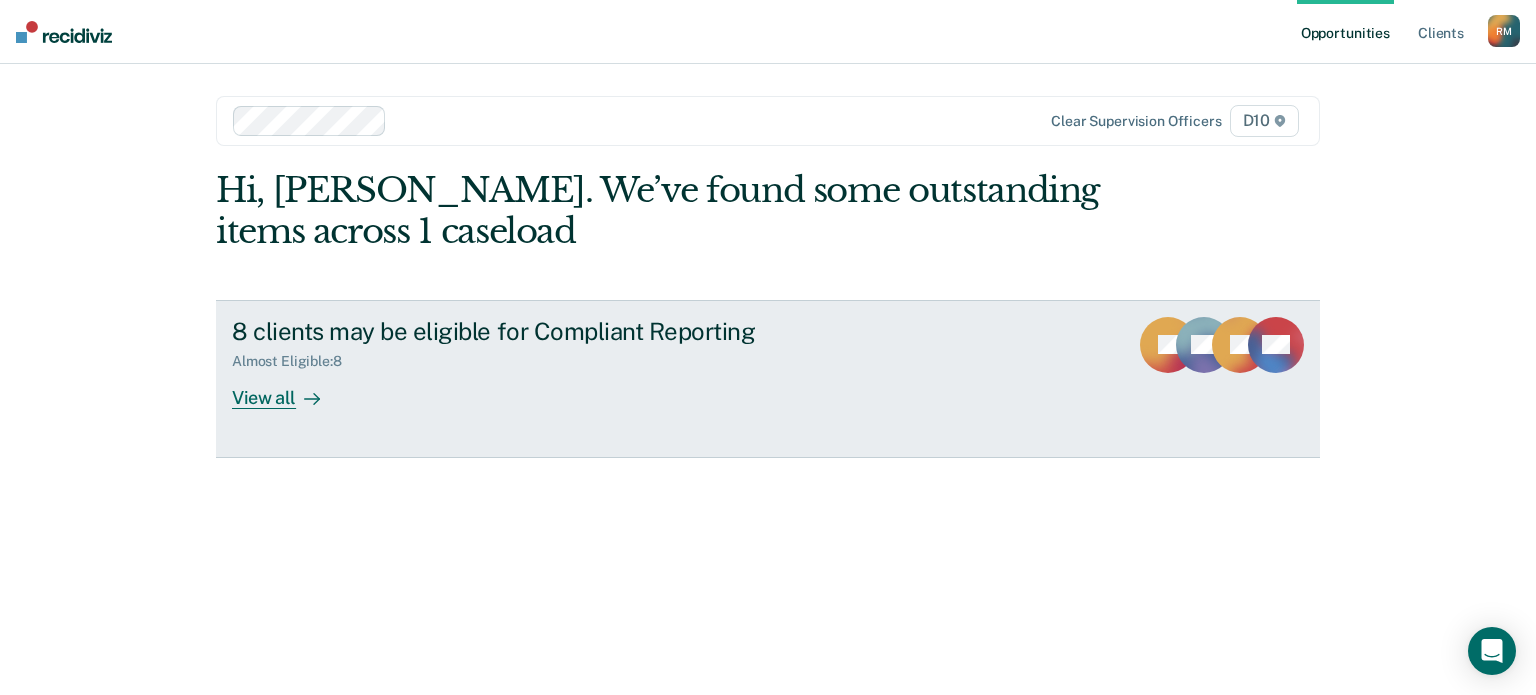 click on "View all" at bounding box center [288, 389] 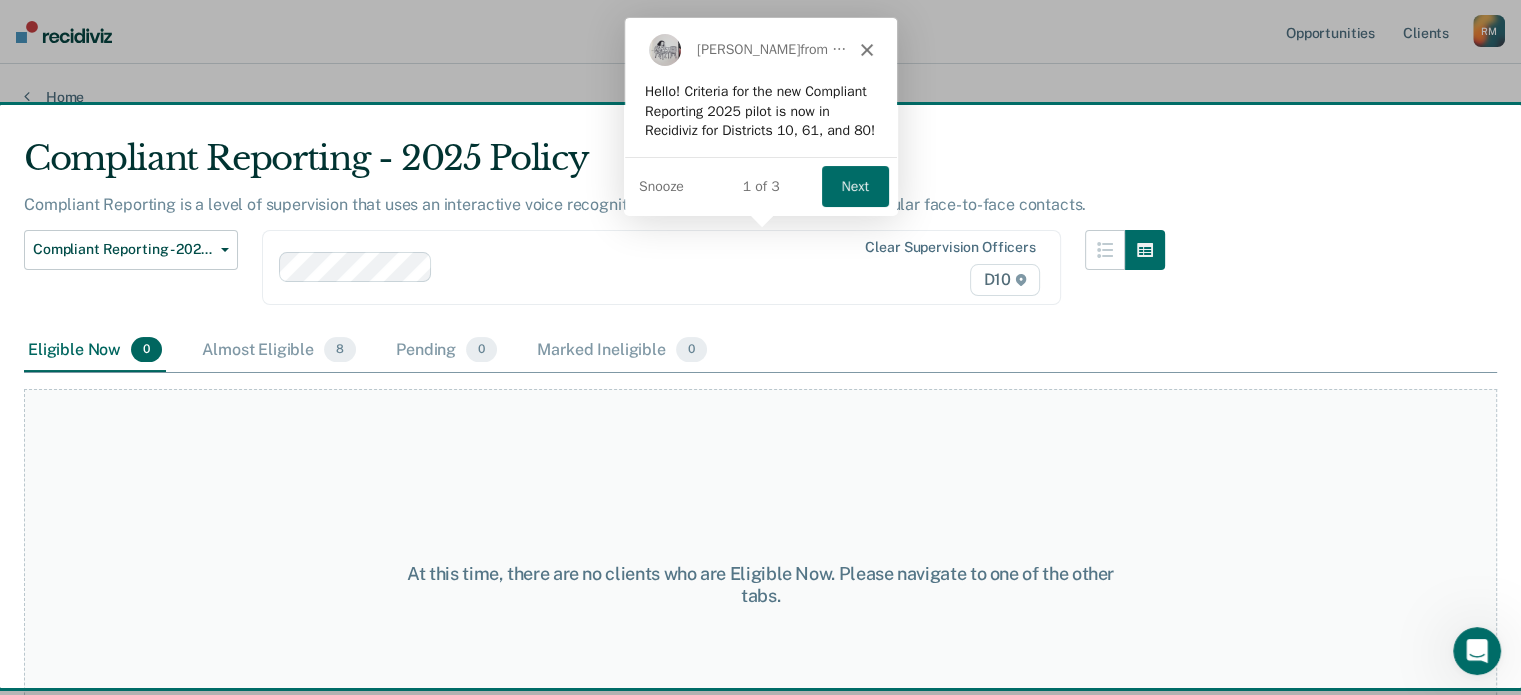 scroll, scrollTop: 0, scrollLeft: 0, axis: both 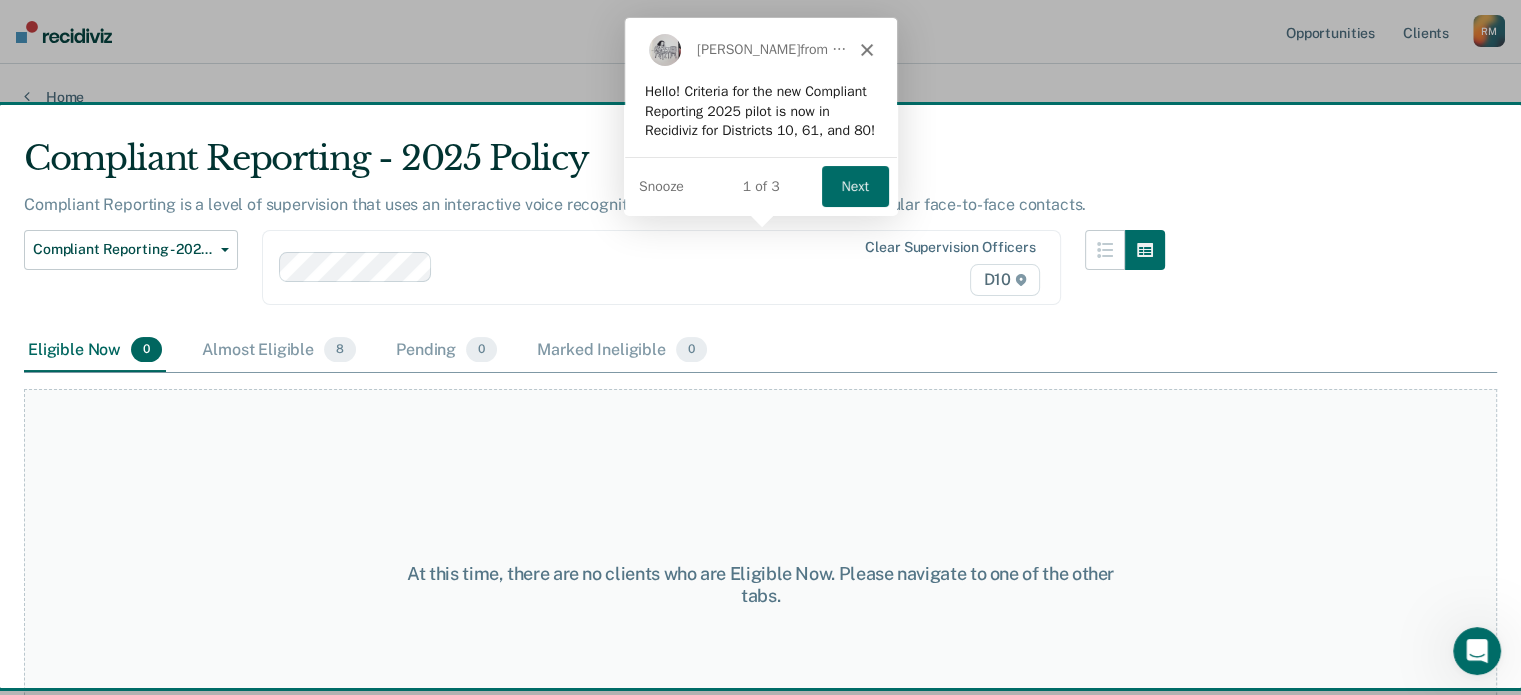 click on "Next" at bounding box center [853, 185] 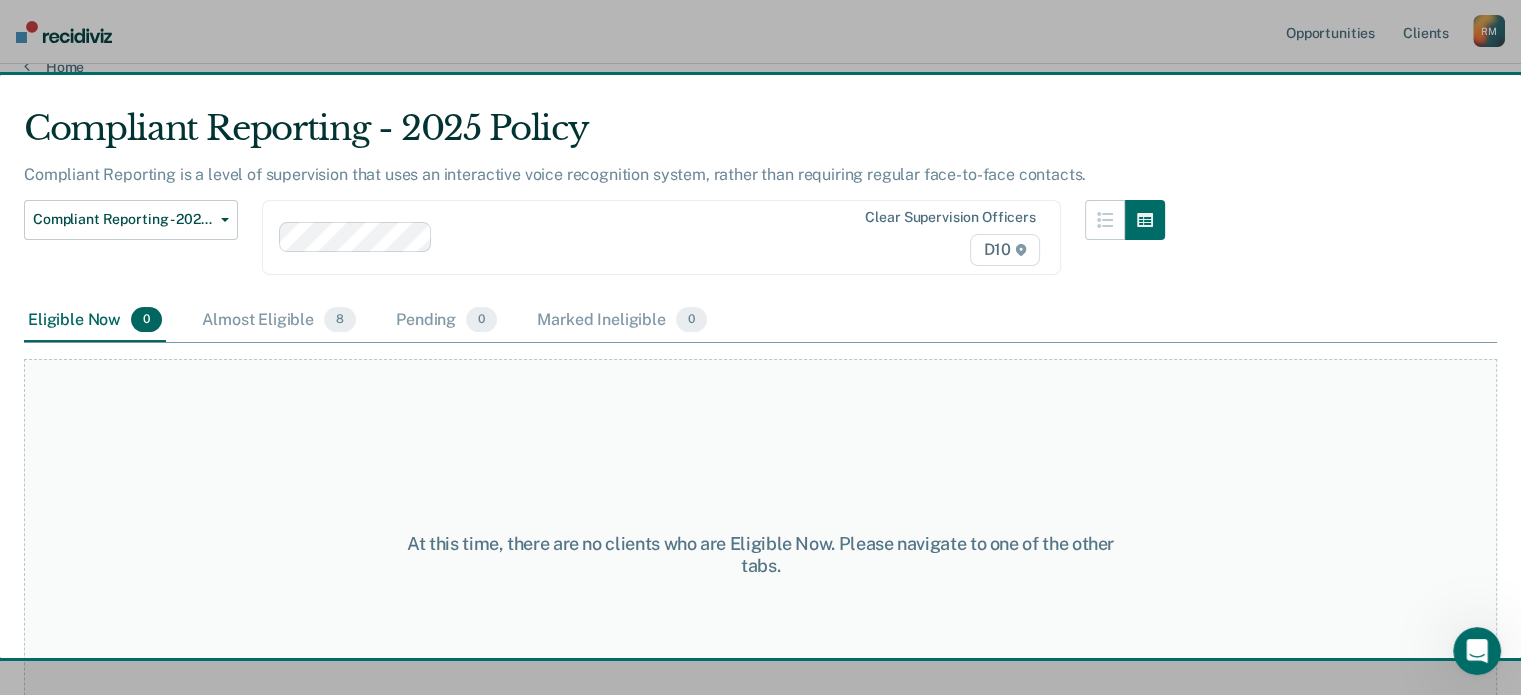 scroll, scrollTop: 83, scrollLeft: 0, axis: vertical 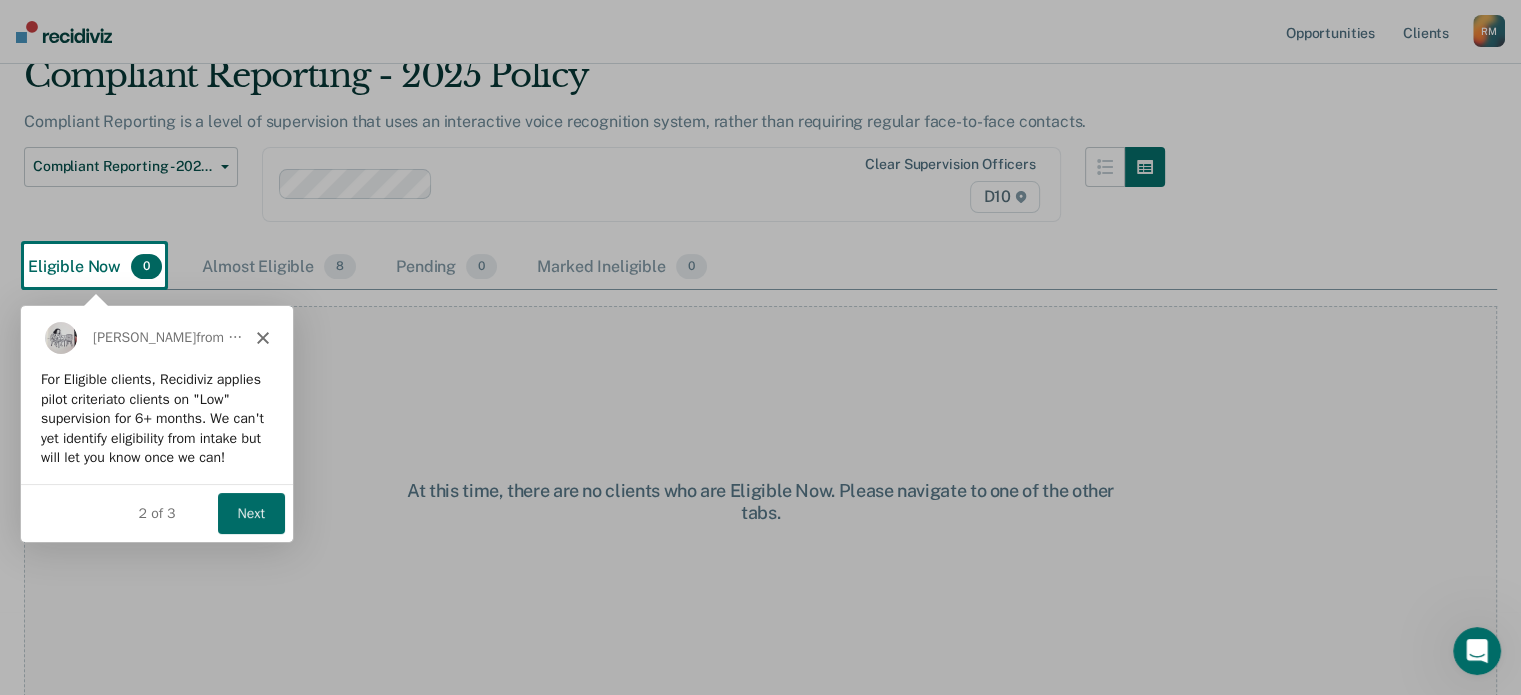 click on "Next" at bounding box center (250, 512) 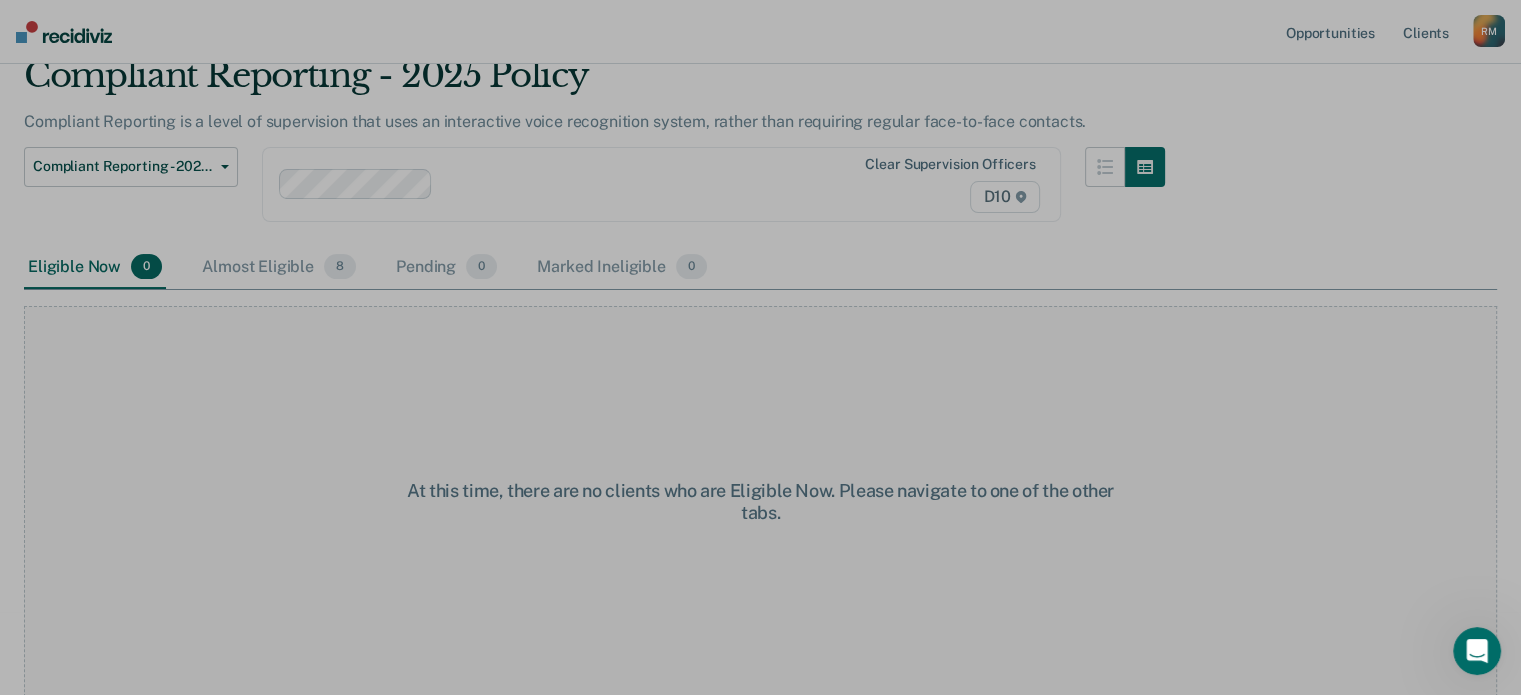 scroll, scrollTop: 0, scrollLeft: 0, axis: both 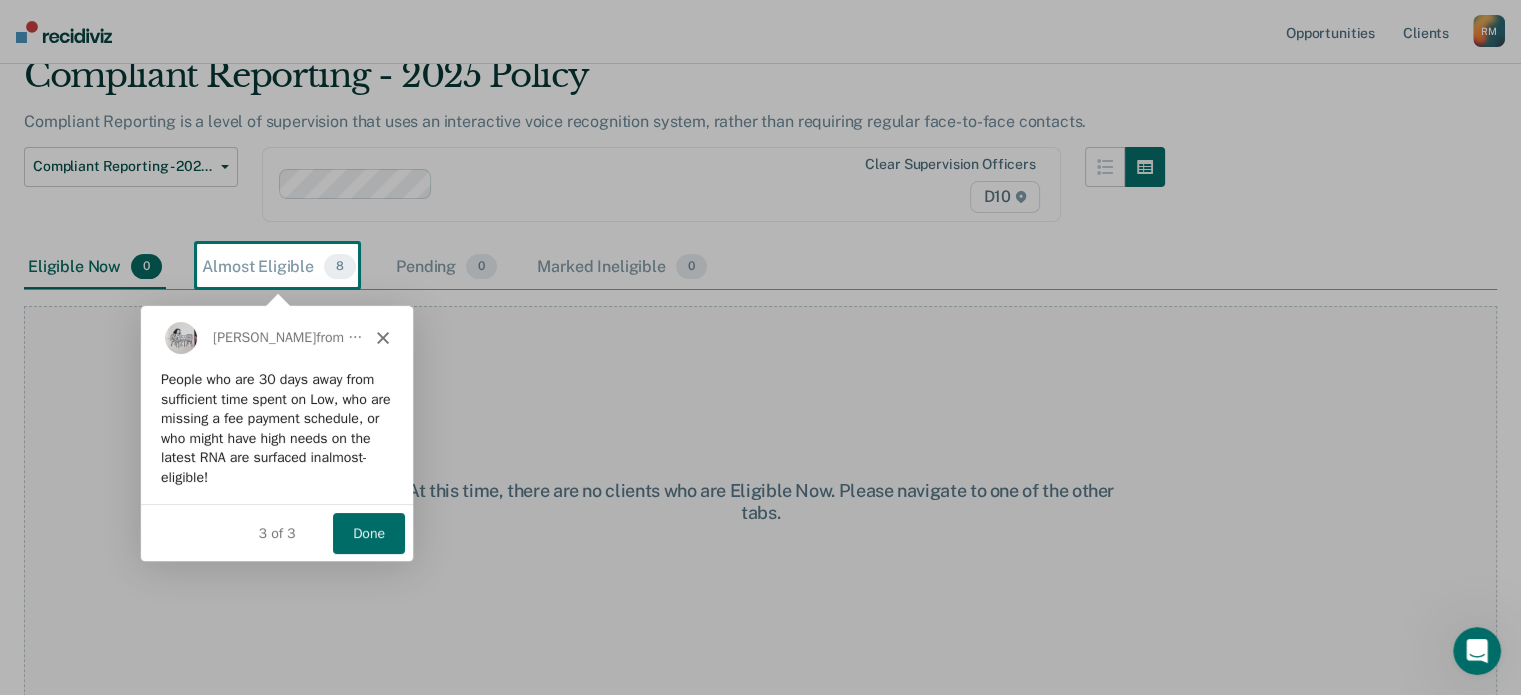 click on "Done" at bounding box center [368, 532] 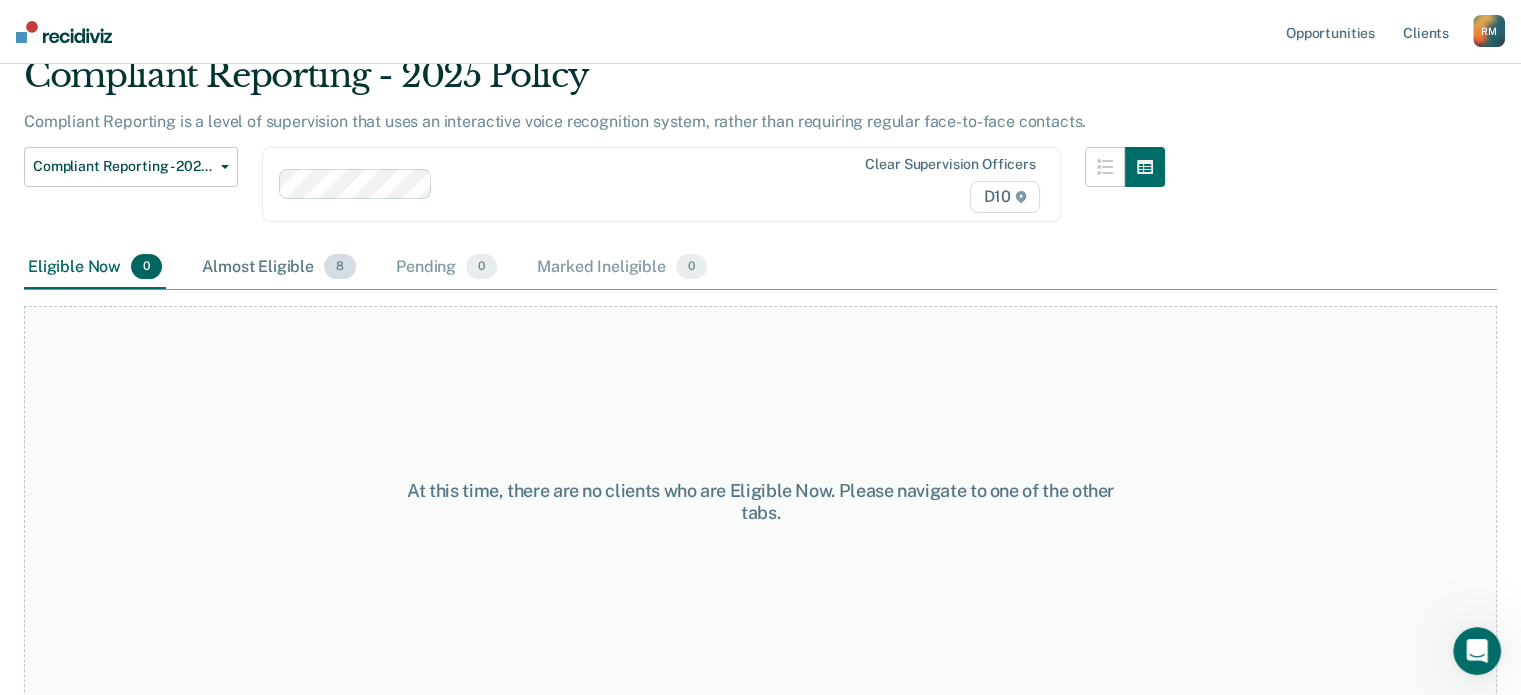 click on "Almost Eligible 8" at bounding box center [279, 268] 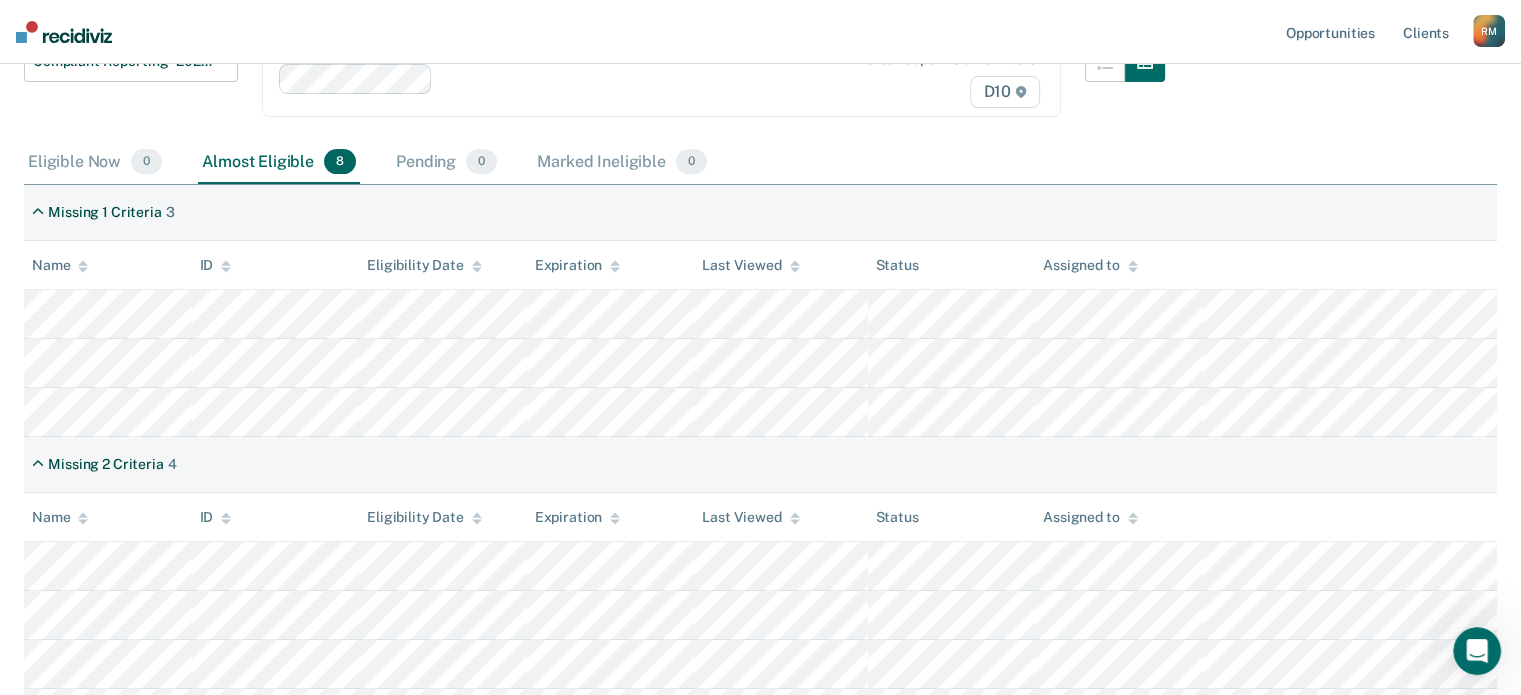 scroll, scrollTop: 200, scrollLeft: 0, axis: vertical 